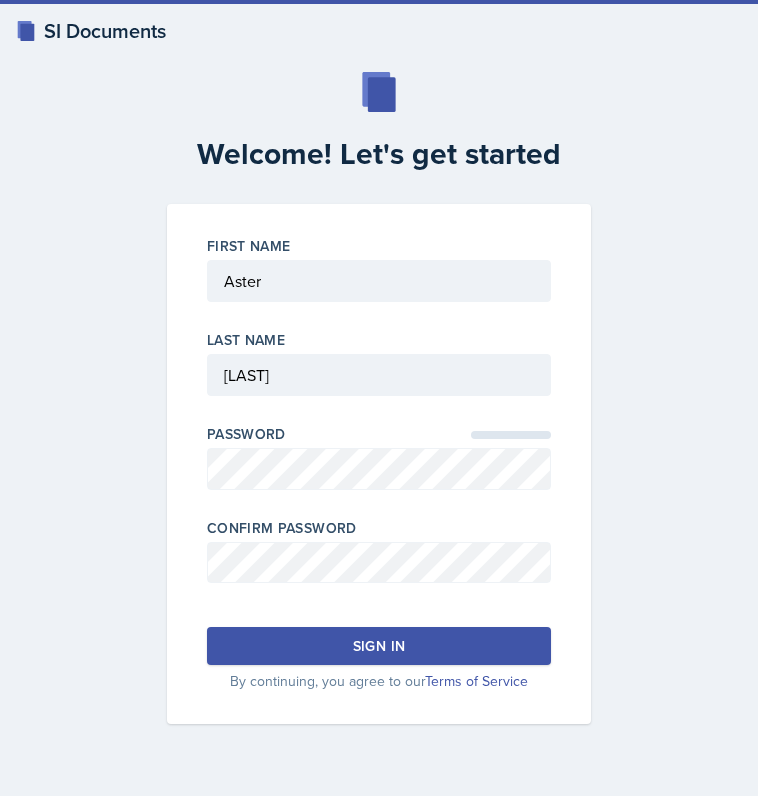 scroll, scrollTop: 0, scrollLeft: 0, axis: both 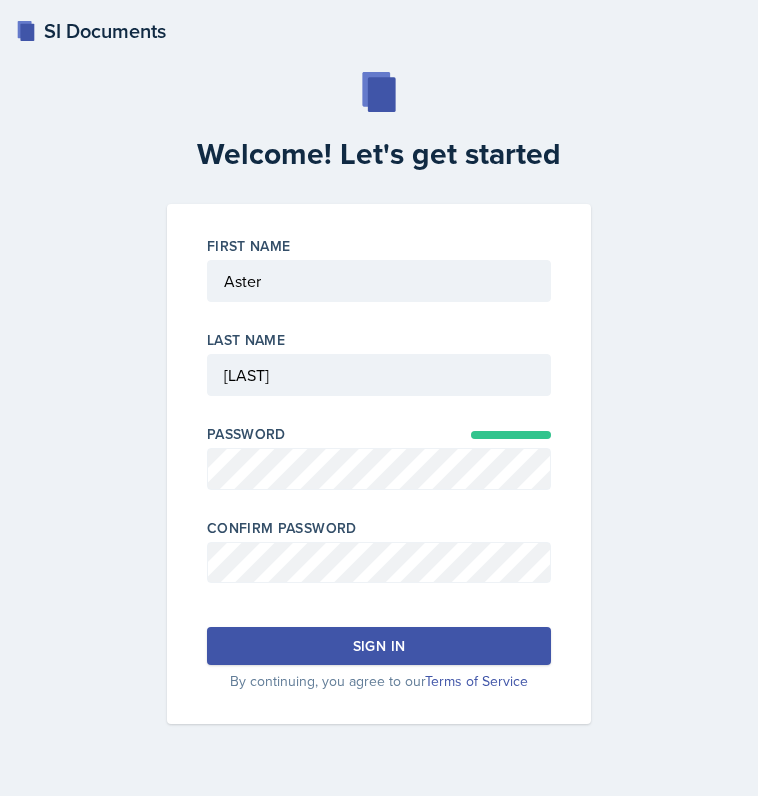 click on "Sign in" at bounding box center [379, 646] 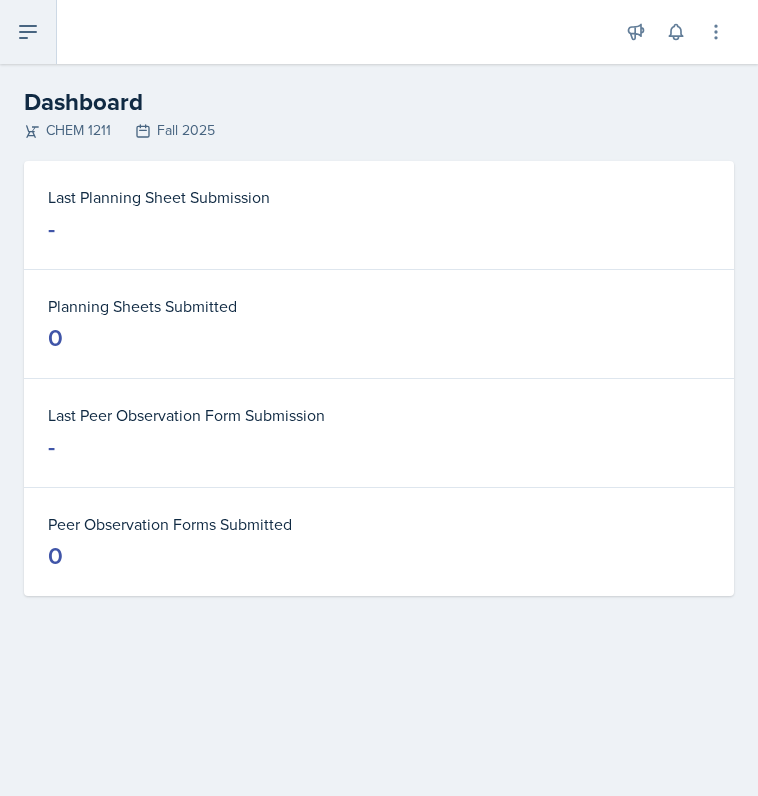 click at bounding box center [28, 32] 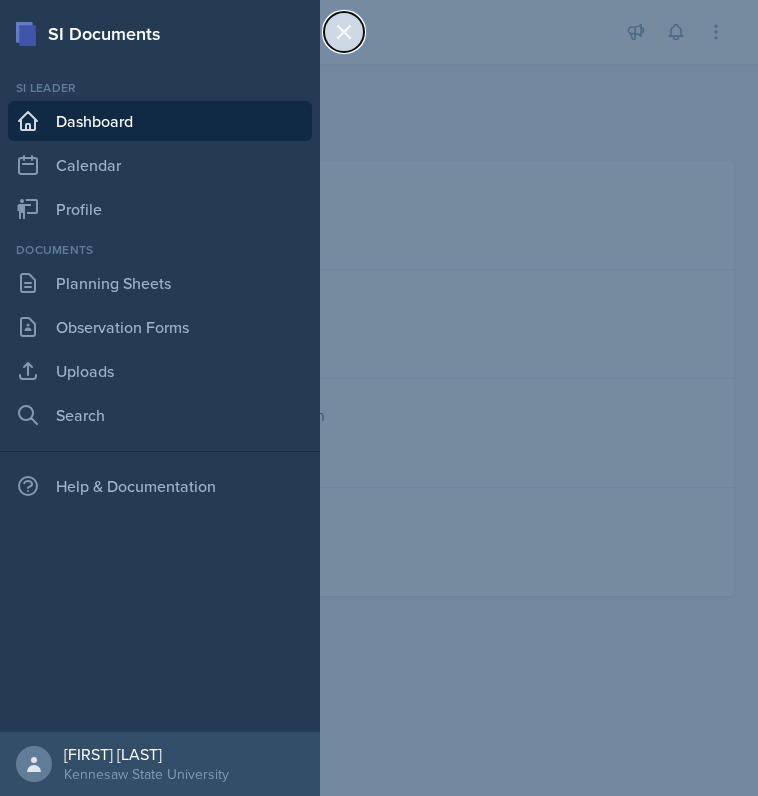 click at bounding box center [344, 32] 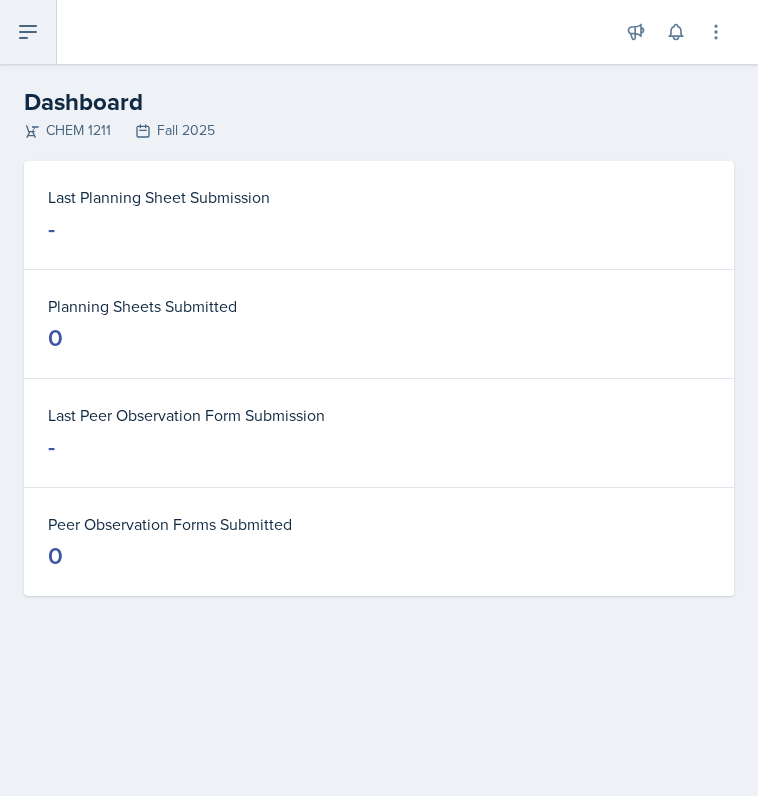 click at bounding box center (28, 32) 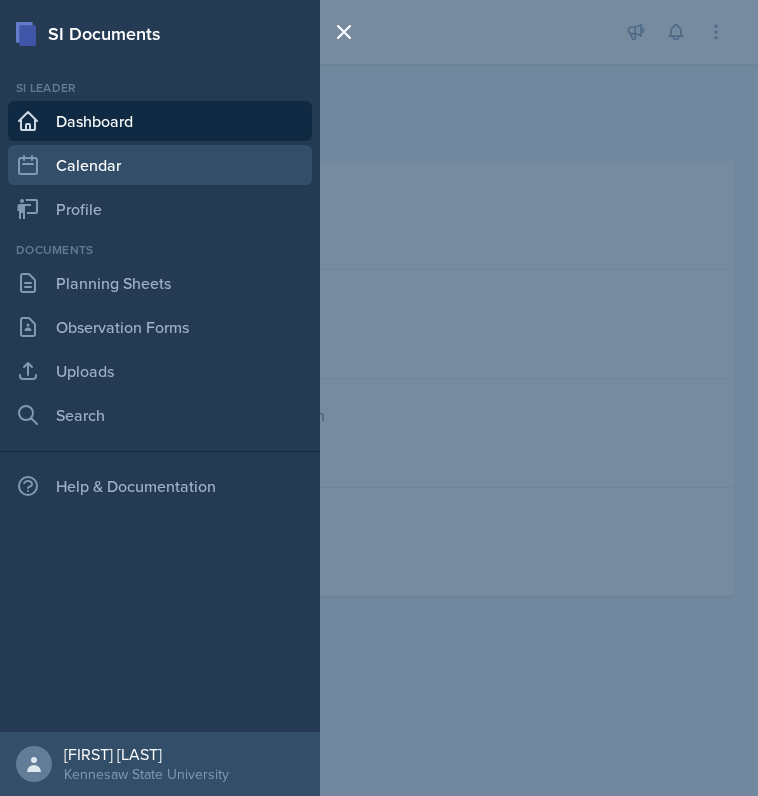click on "Calendar" at bounding box center (160, 165) 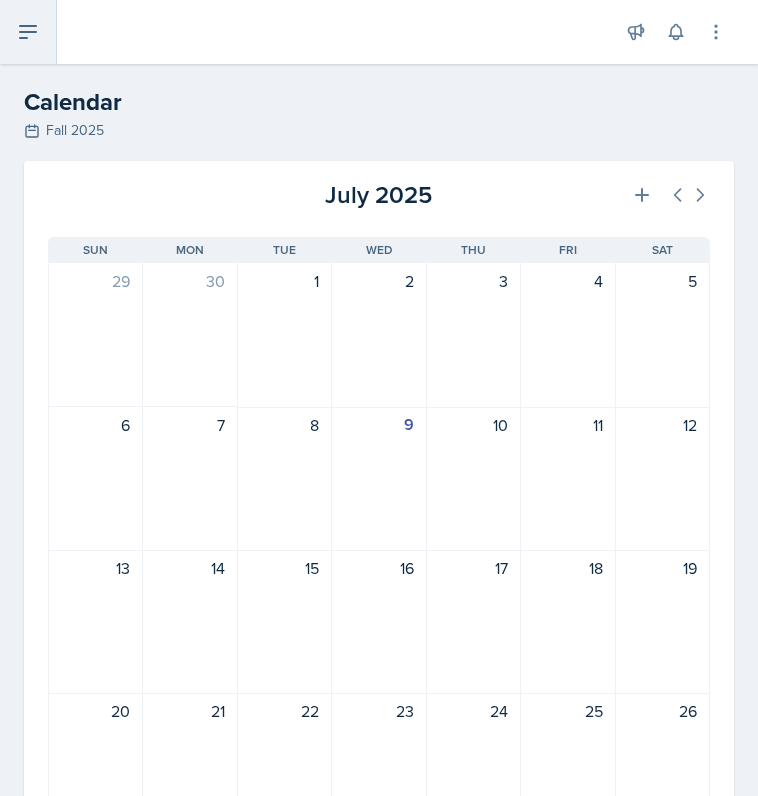 click at bounding box center [28, 32] 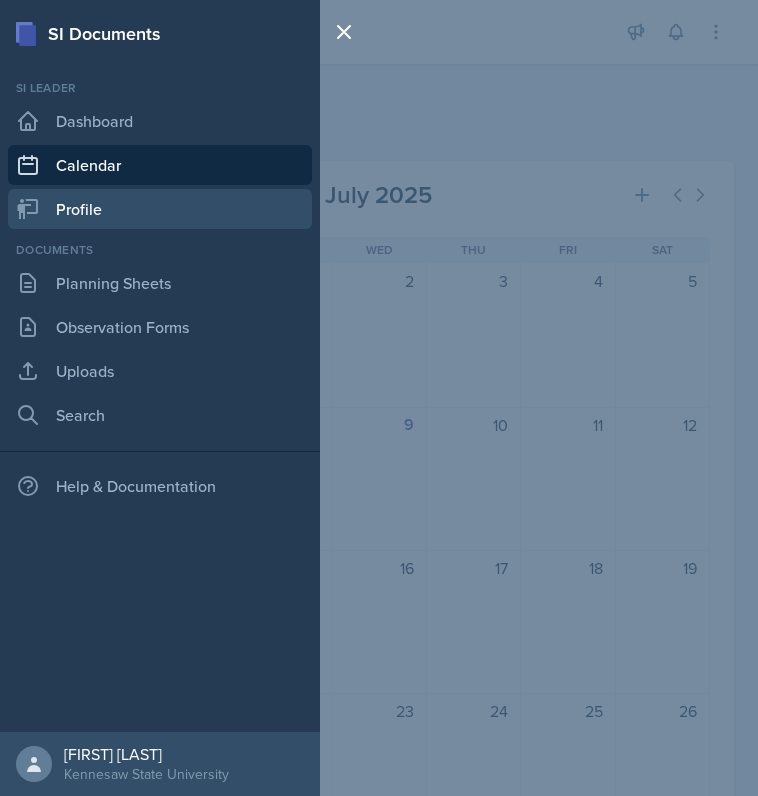 click on "Profile" at bounding box center (160, 209) 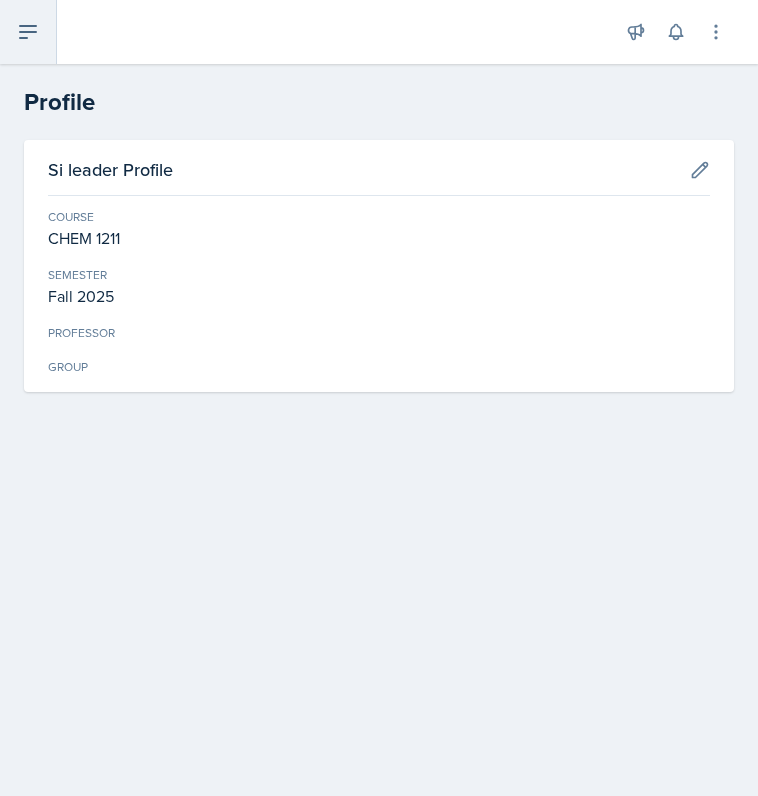 click at bounding box center (28, 32) 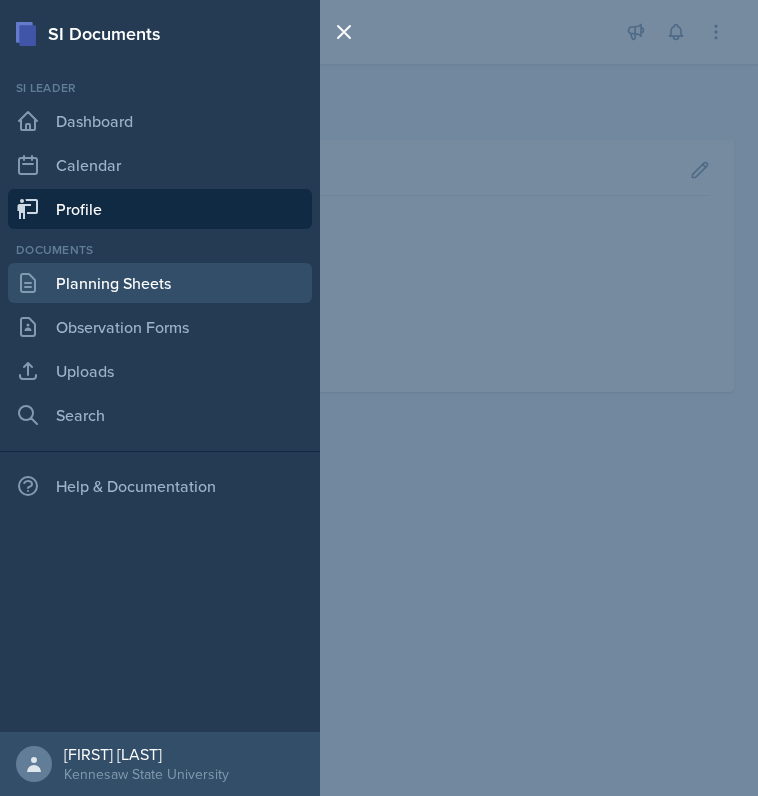 click on "Planning Sheets" at bounding box center (160, 283) 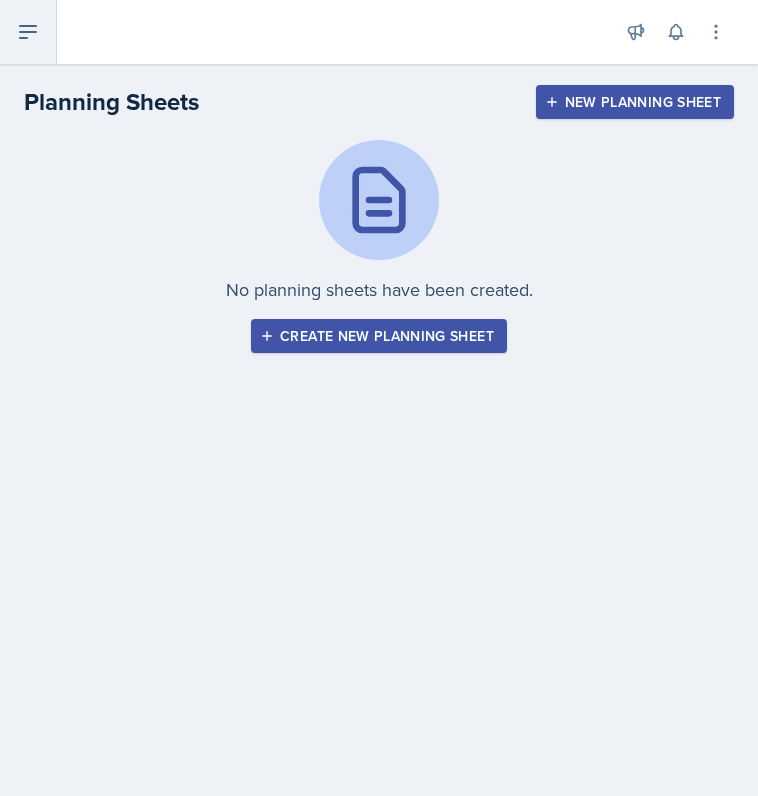 click at bounding box center [28, 32] 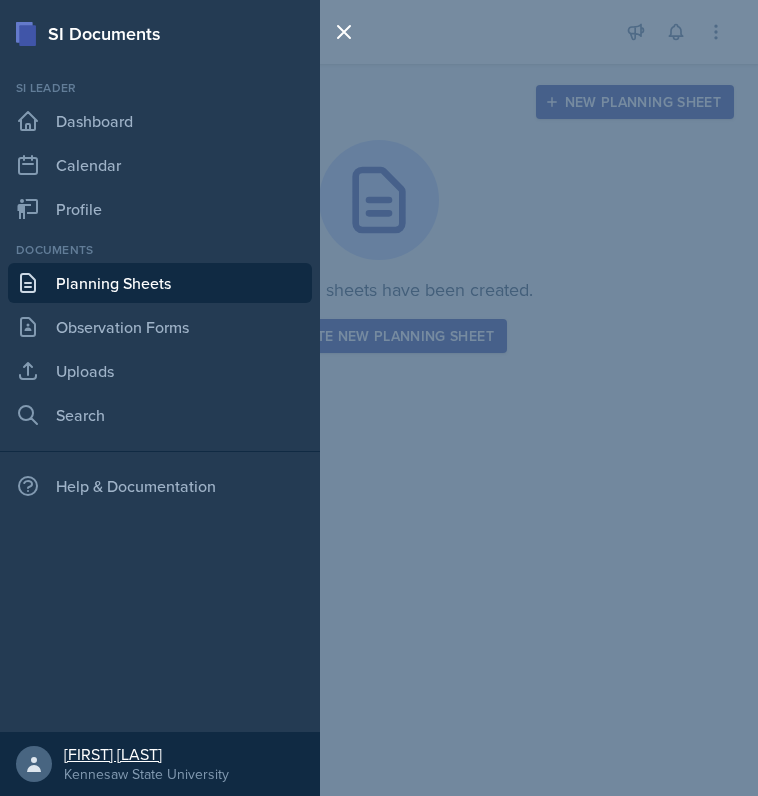 click on "Kennesaw State University" at bounding box center (146, 774) 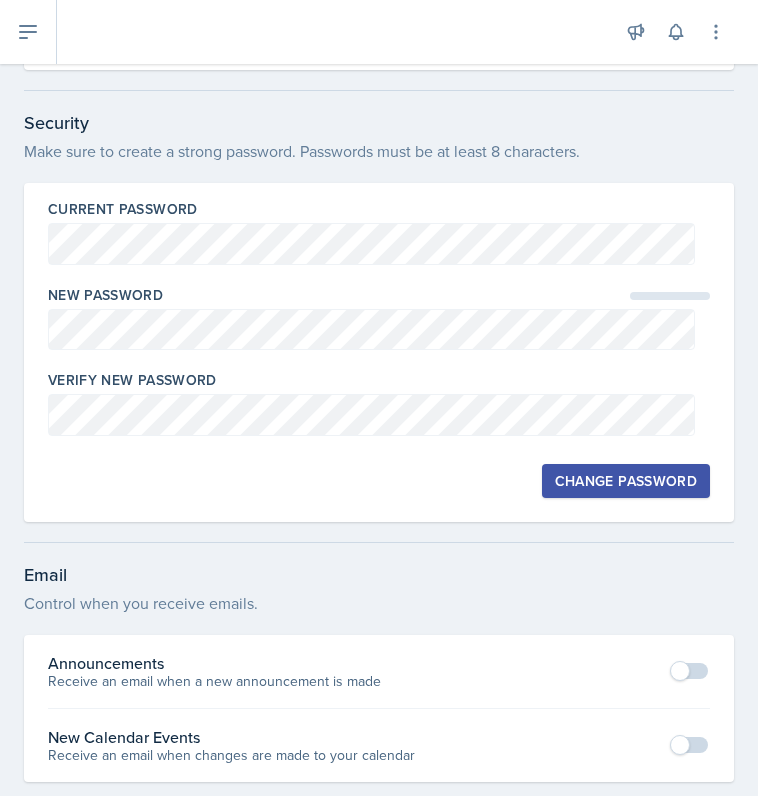 scroll, scrollTop: 0, scrollLeft: 0, axis: both 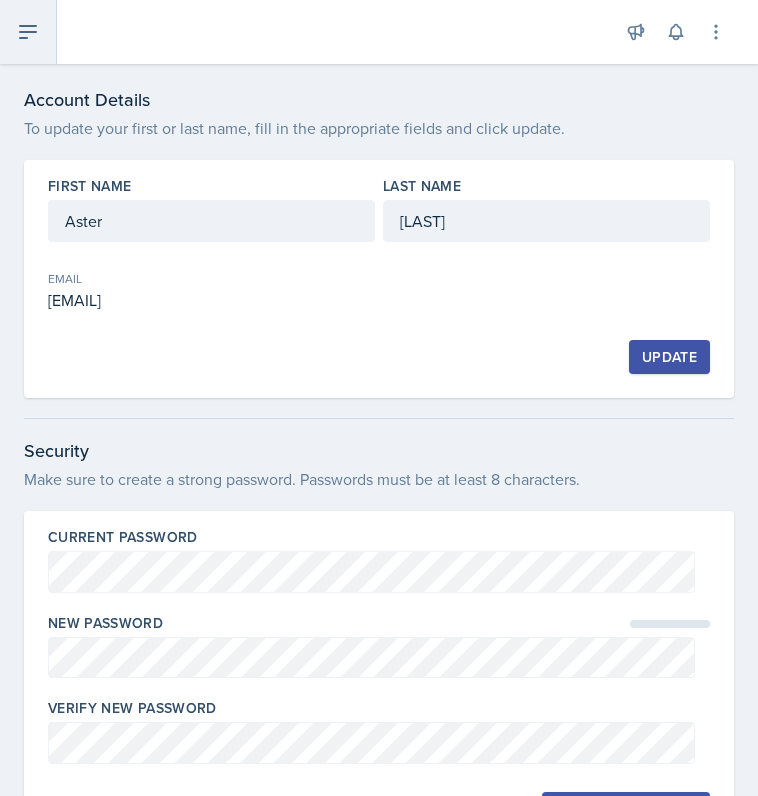 click at bounding box center (28, 32) 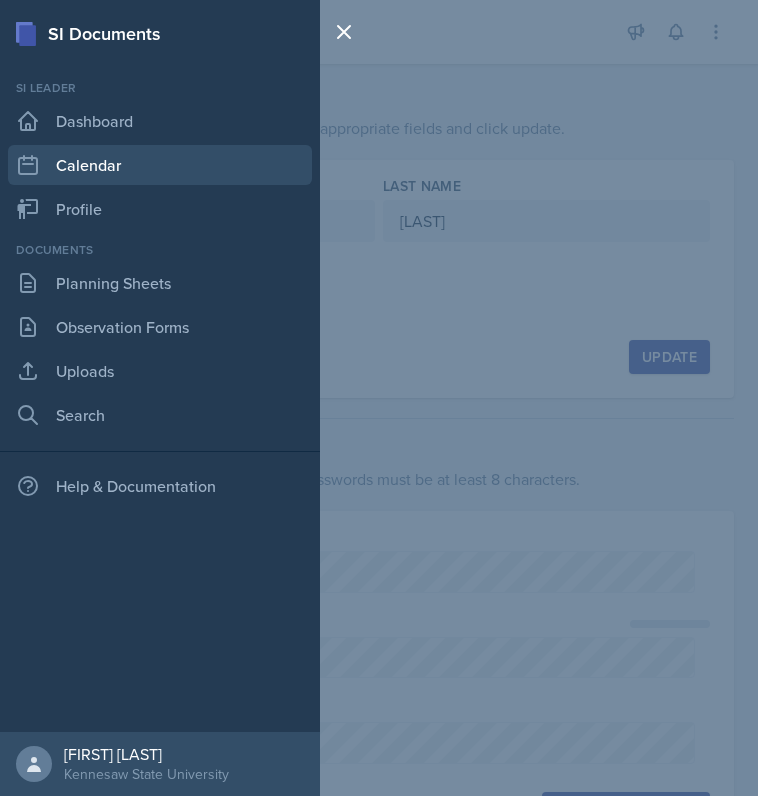 click on "Calendar" at bounding box center (160, 165) 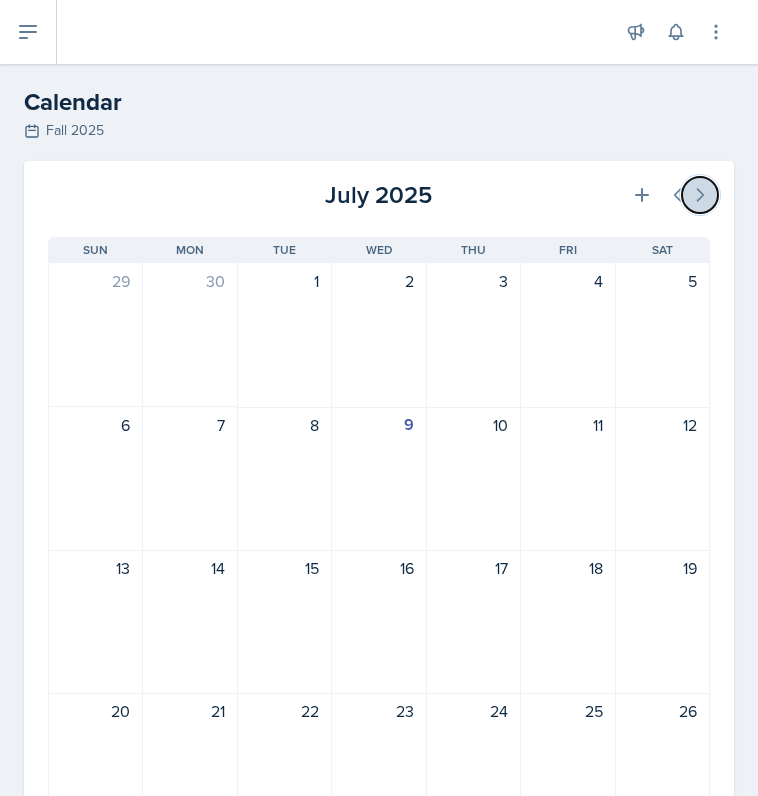 click at bounding box center [642, 195] 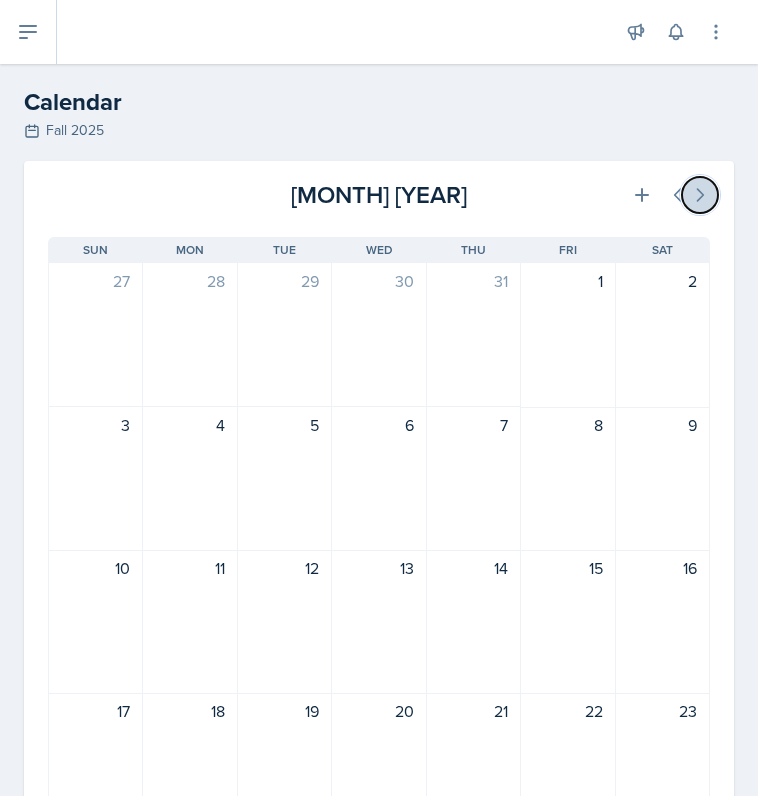 click at bounding box center [642, 195] 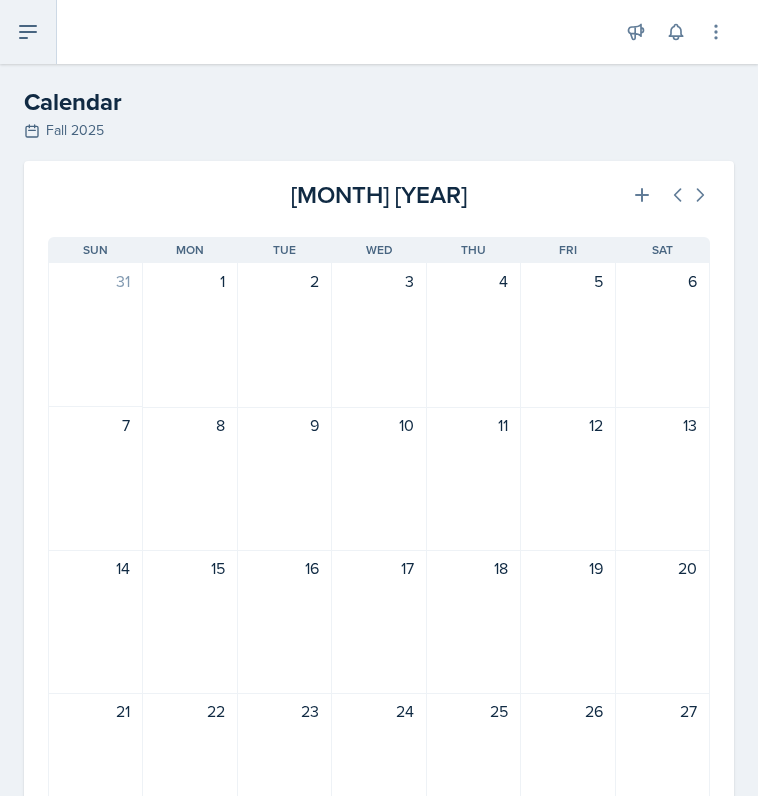 click at bounding box center [28, 32] 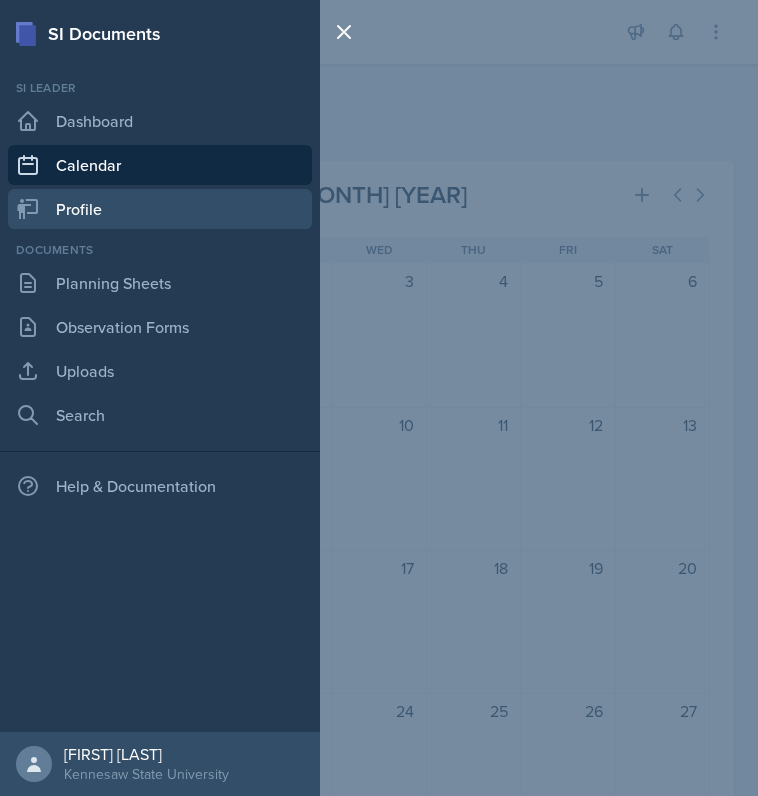 click on "Profile" at bounding box center (160, 209) 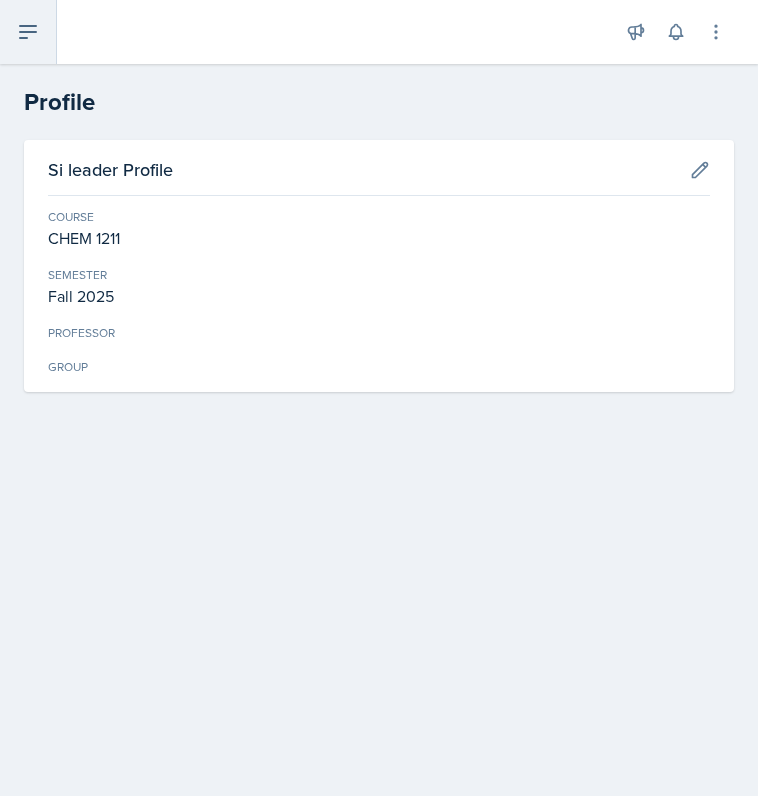 click at bounding box center [28, 32] 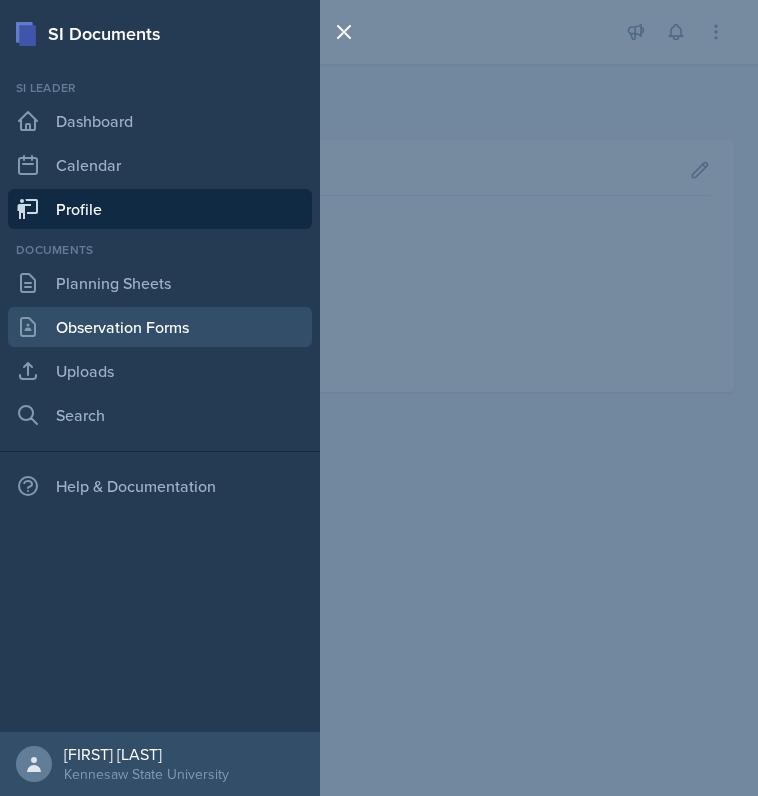 click on "Observation Forms" at bounding box center [160, 327] 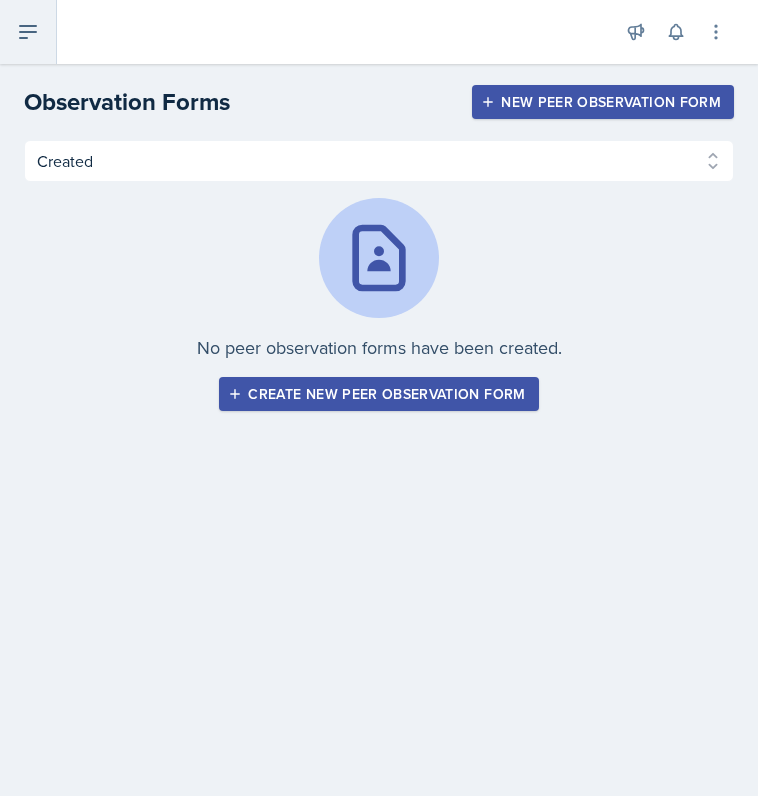 click at bounding box center [28, 32] 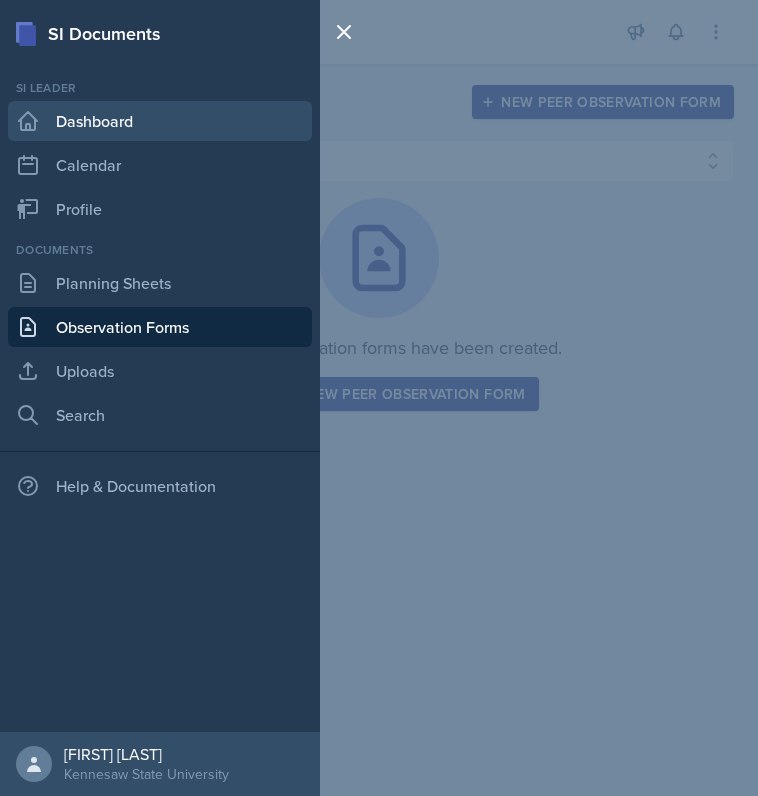 click on "Dashboard" at bounding box center (160, 121) 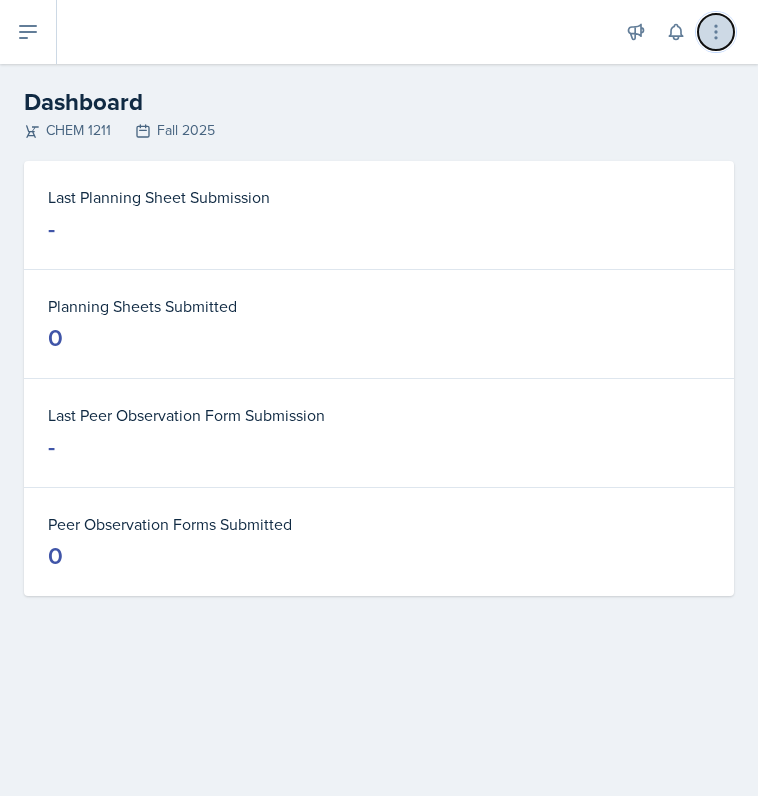 click at bounding box center (716, 32) 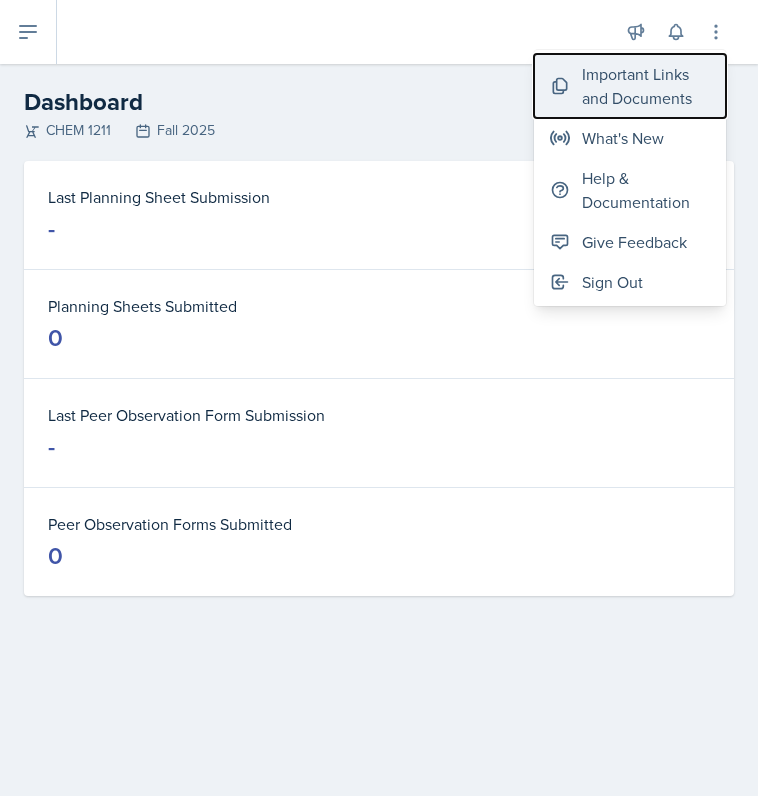 click on "Important Links and Documents" at bounding box center [646, 86] 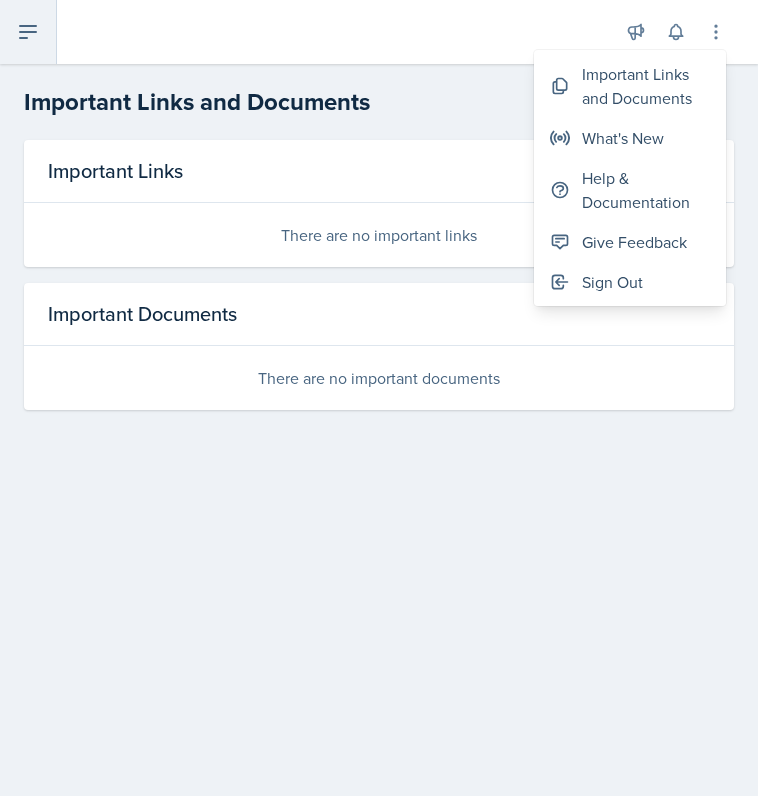 click at bounding box center [28, 32] 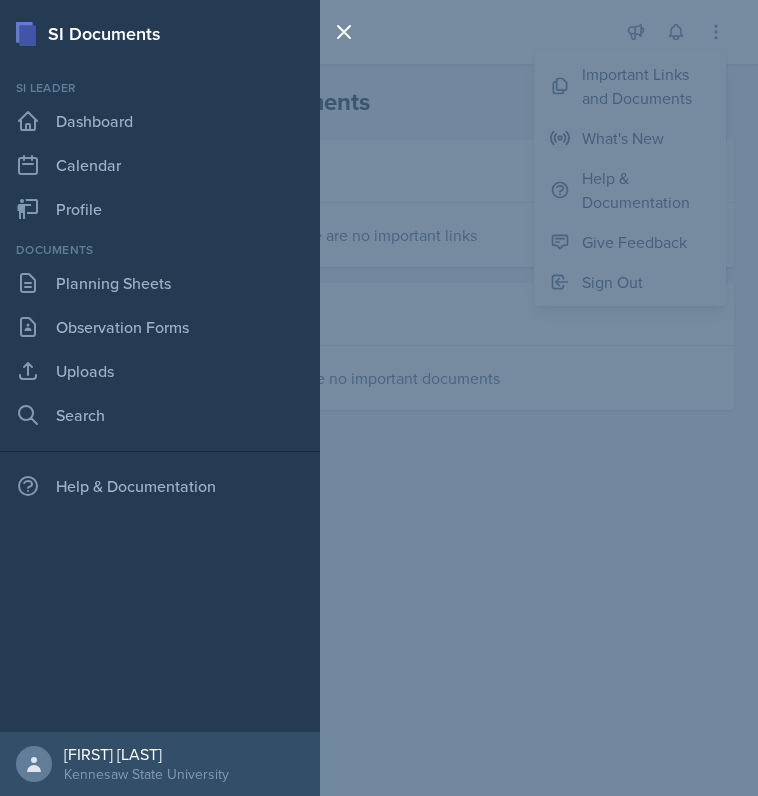 click on "SI Documents" at bounding box center [160, 33] 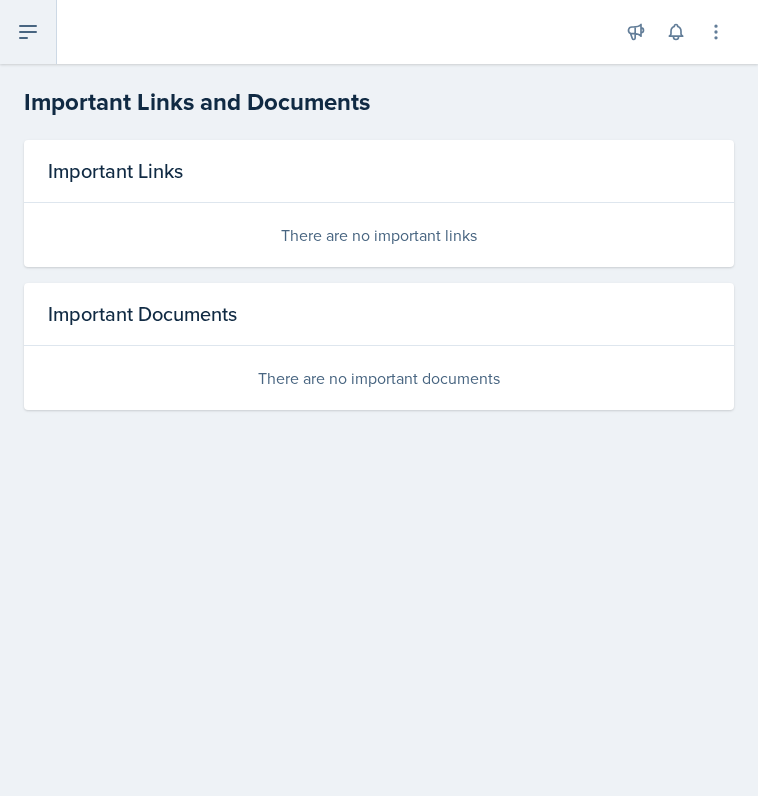 click at bounding box center [28, 32] 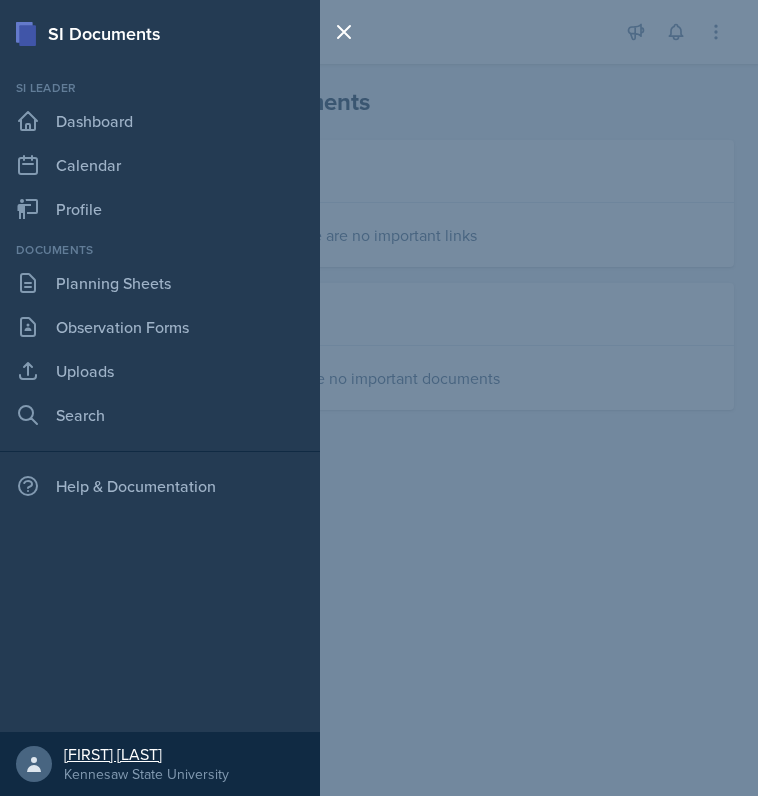 click on "Kennesaw State University" at bounding box center [146, 774] 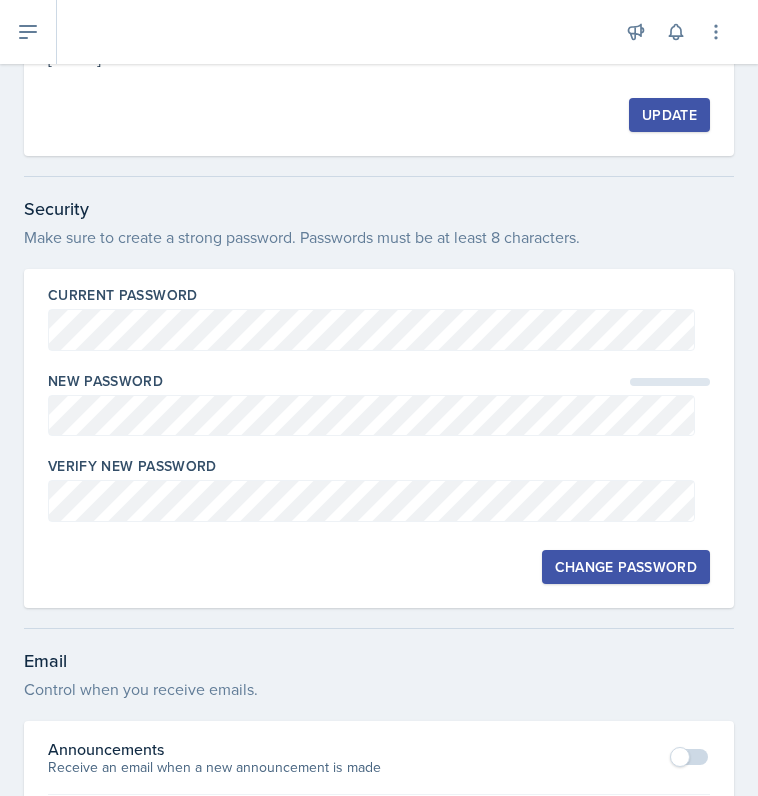 scroll, scrollTop: 328, scrollLeft: 0, axis: vertical 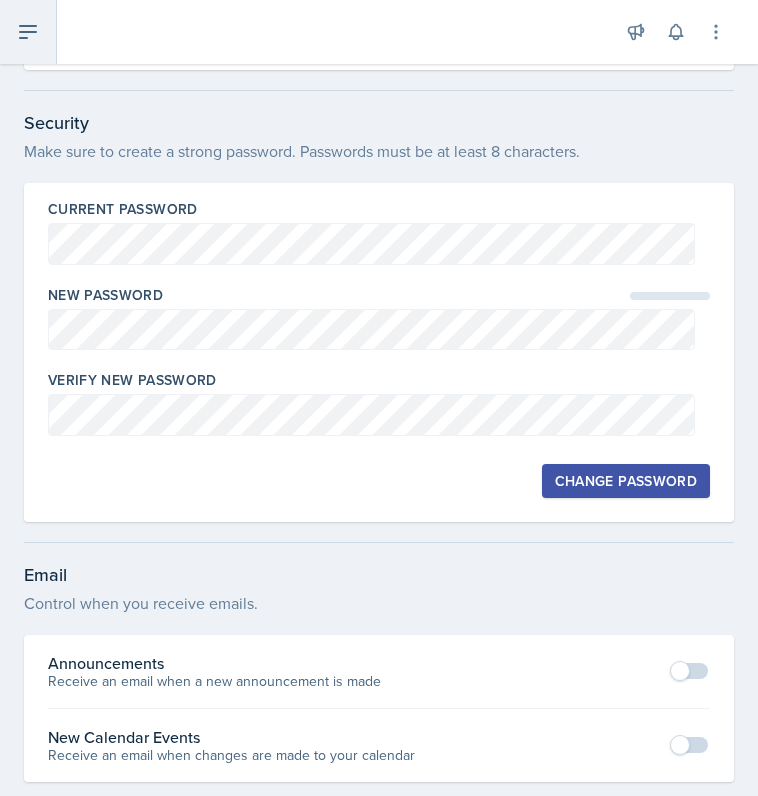 click at bounding box center [28, 32] 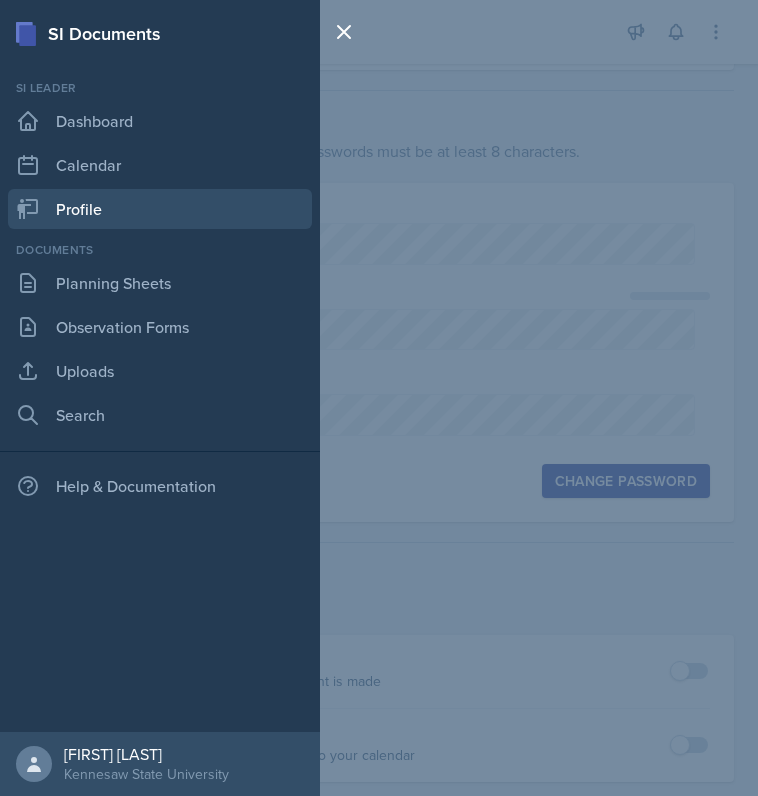 click on "Profile" at bounding box center (160, 209) 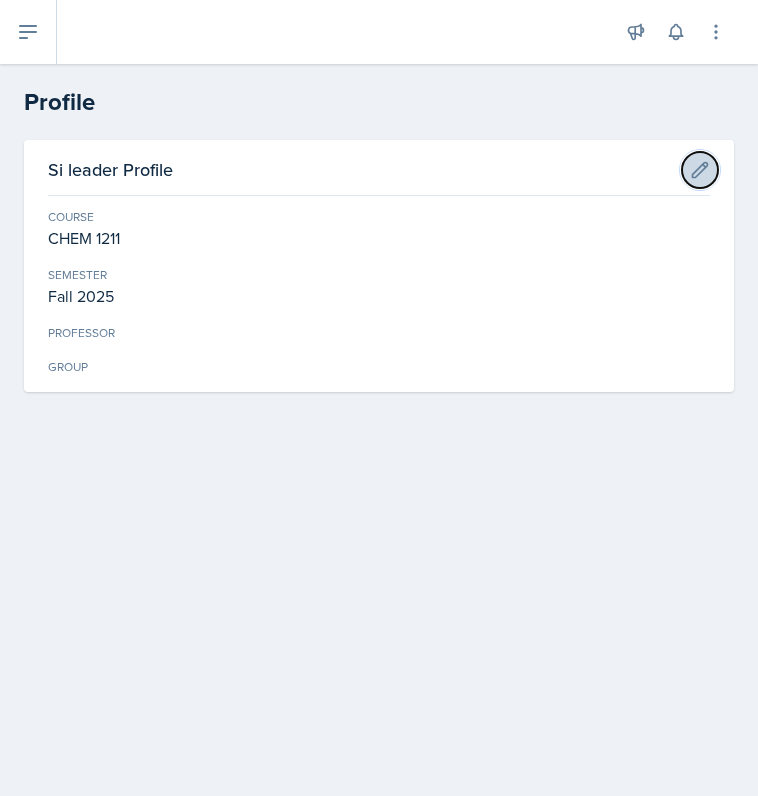 click at bounding box center [700, 170] 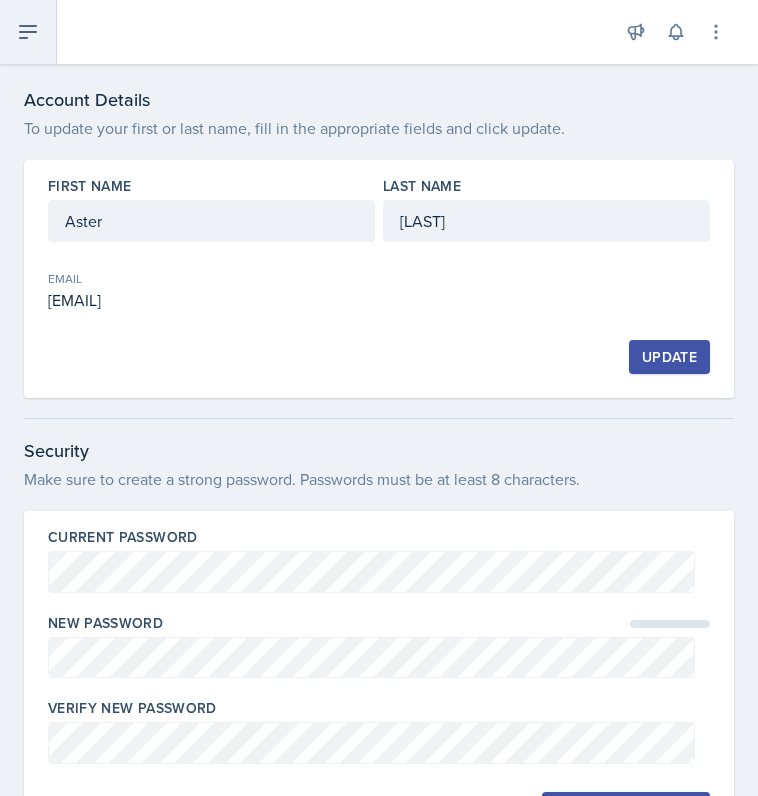 click at bounding box center [28, 32] 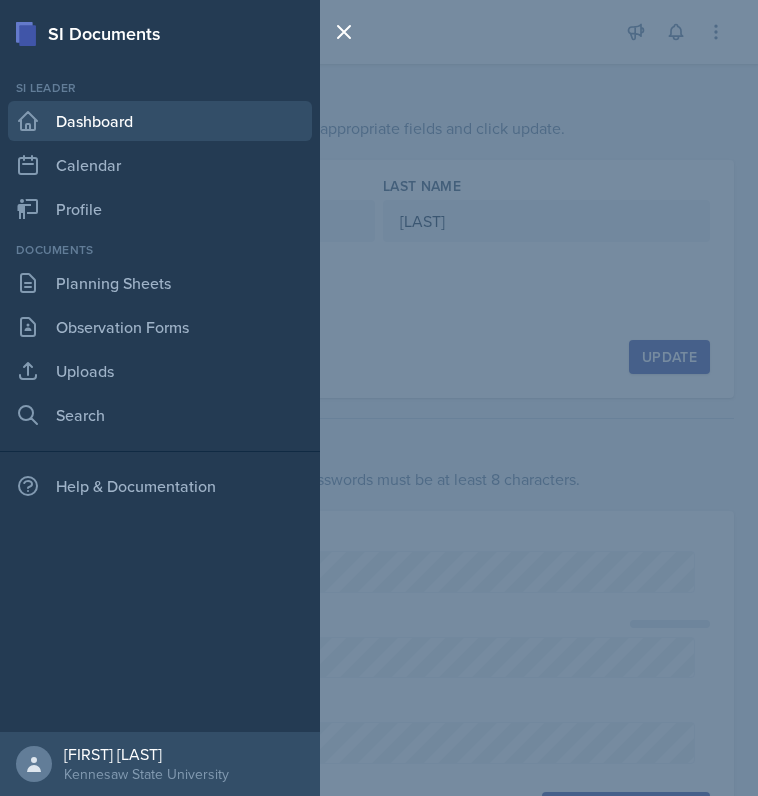 click on "Dashboard" at bounding box center [160, 121] 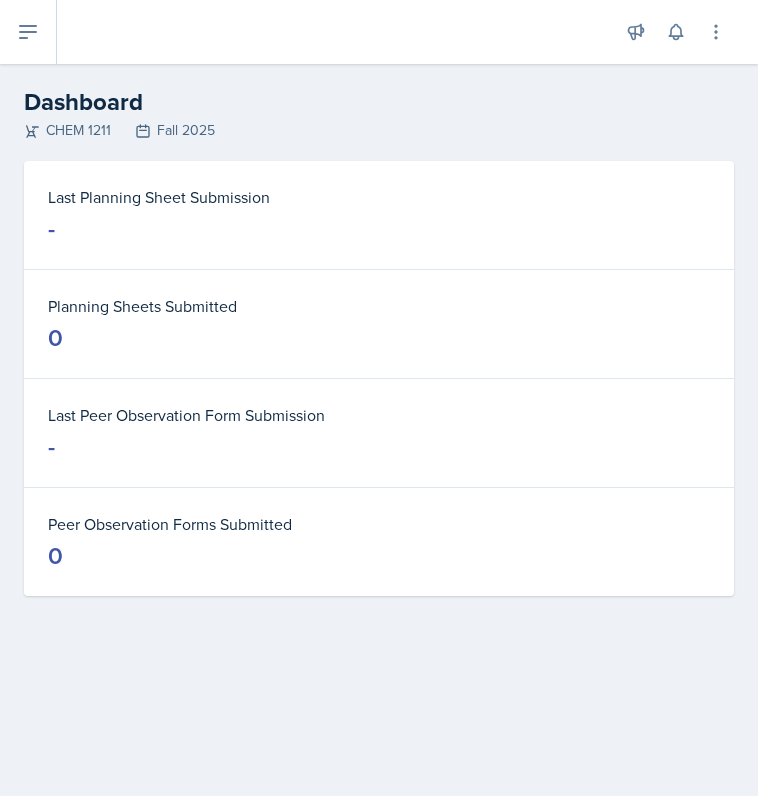 click on "Last Planning Sheet Submission   -" at bounding box center [379, 215] 